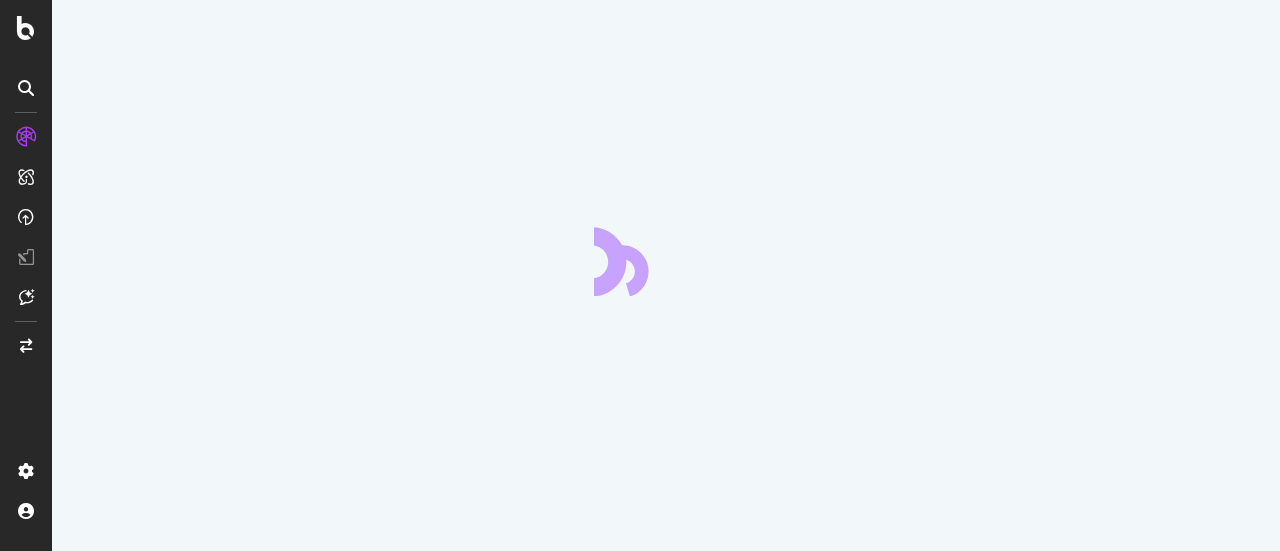 scroll, scrollTop: 0, scrollLeft: 0, axis: both 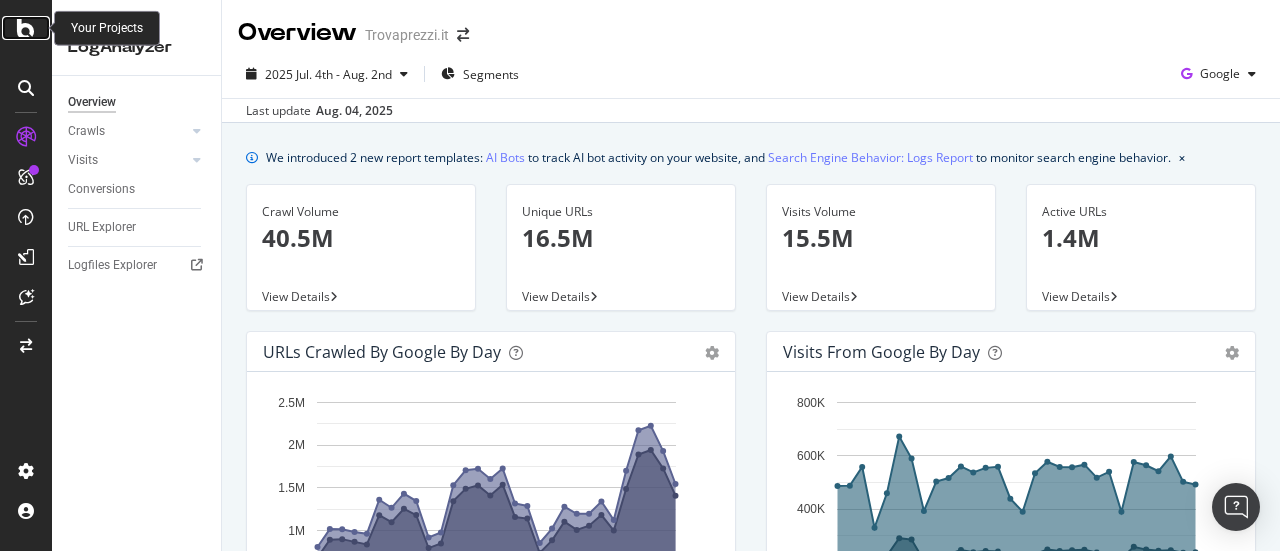 click at bounding box center (26, 28) 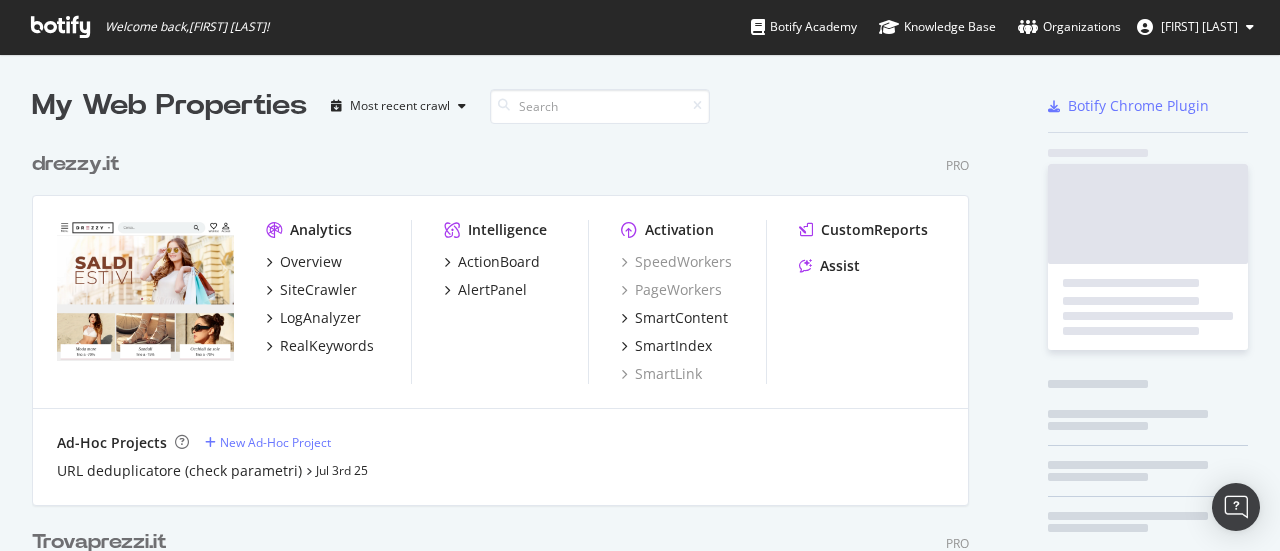 scroll, scrollTop: 16, scrollLeft: 16, axis: both 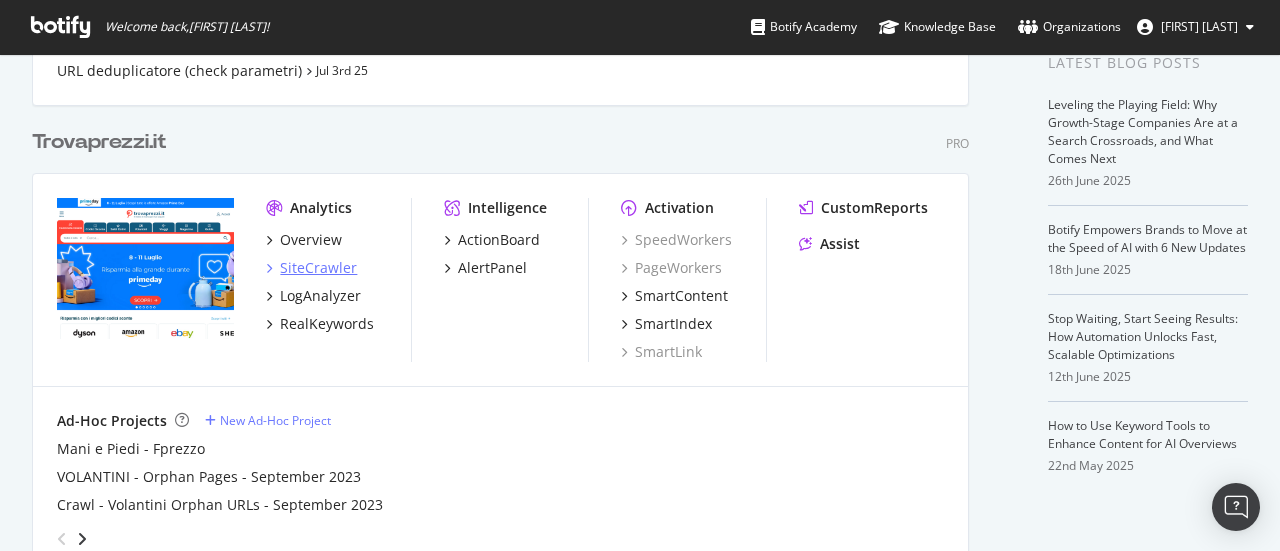 click on "SiteCrawler" at bounding box center [318, 268] 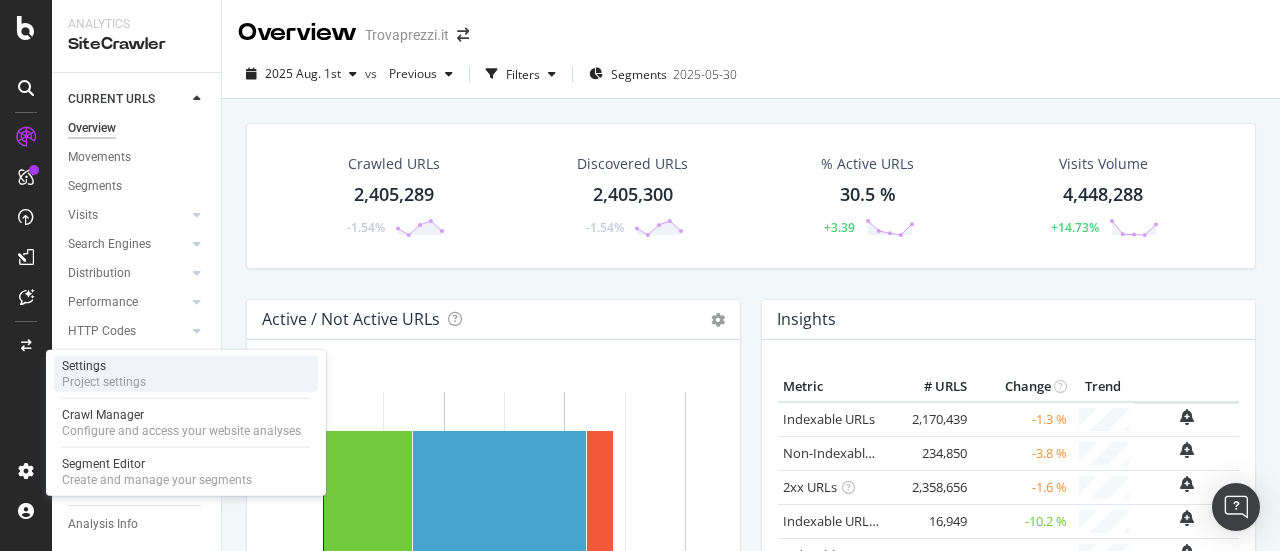 click on "Project settings" at bounding box center [104, 382] 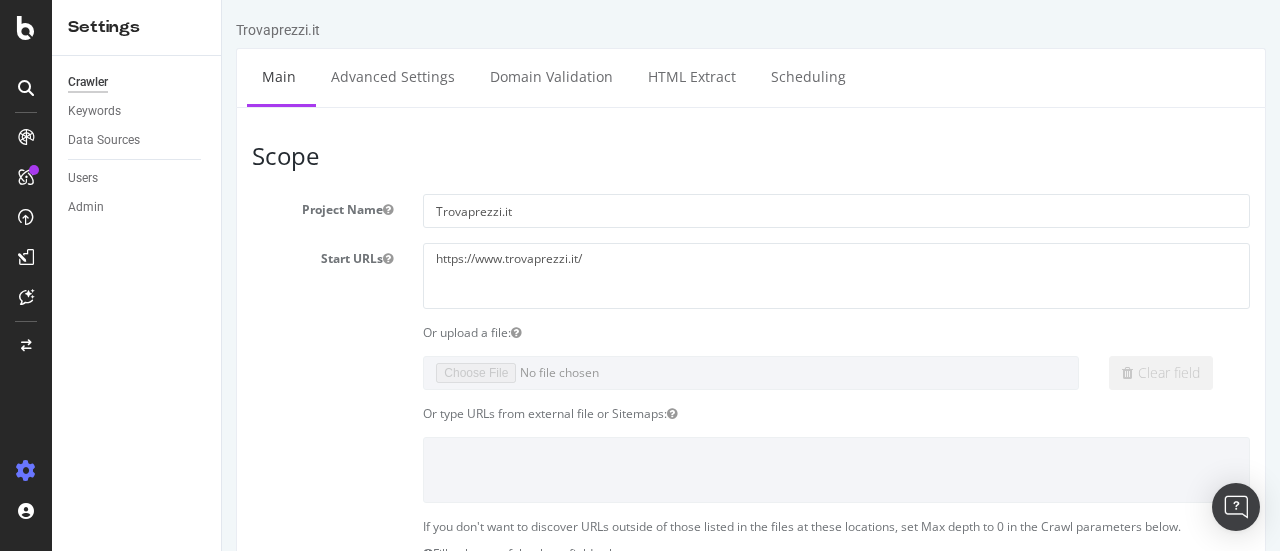 scroll, scrollTop: 0, scrollLeft: 0, axis: both 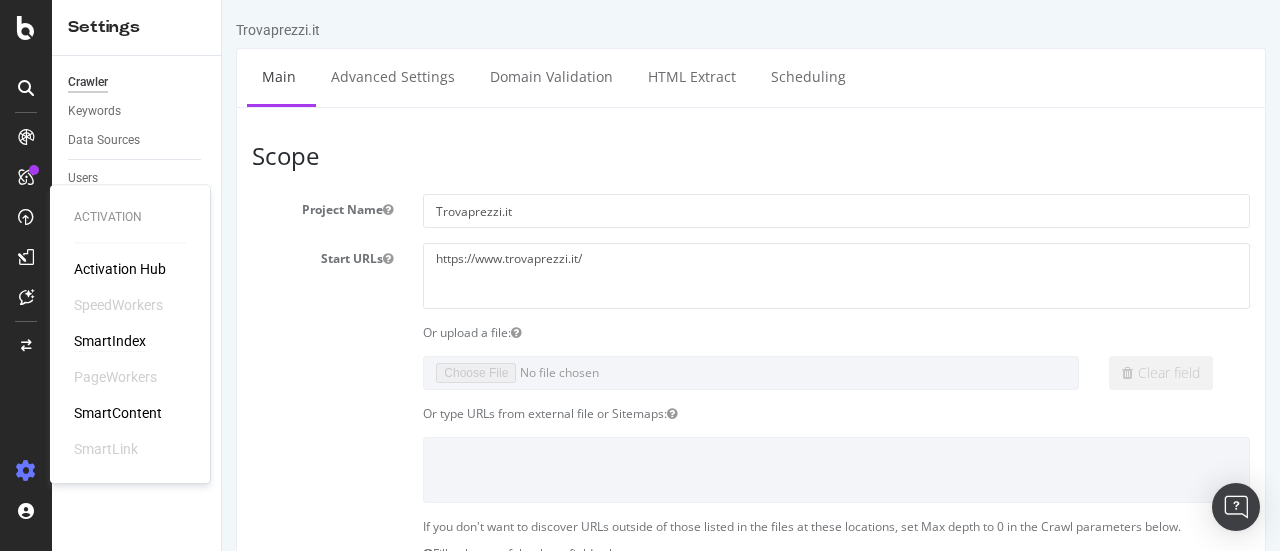 click on "SmartIndex" at bounding box center (110, 341) 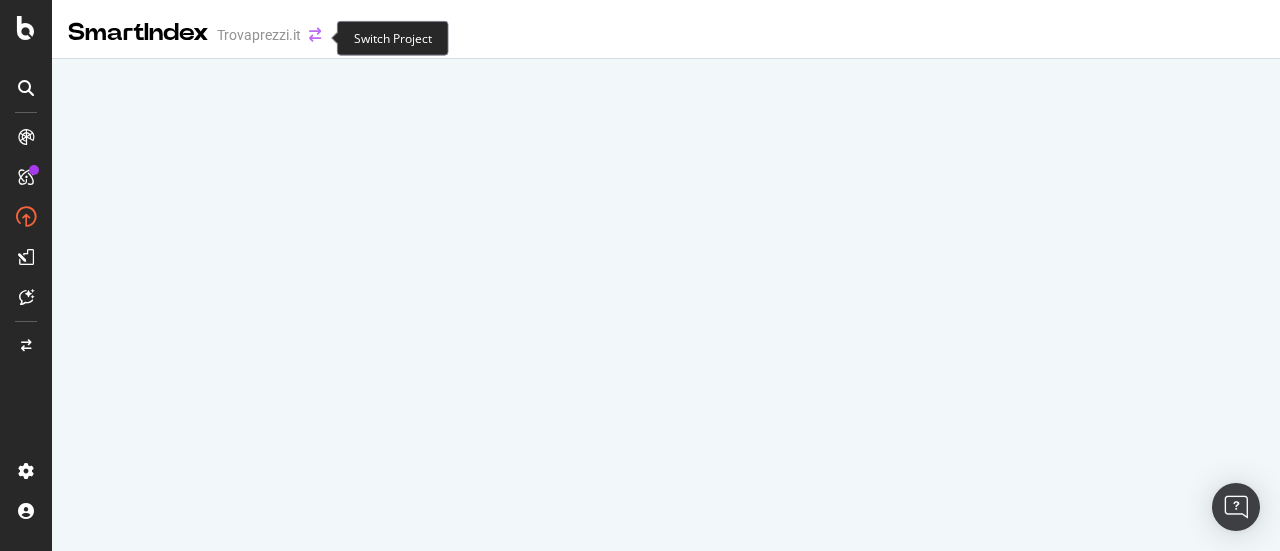 click at bounding box center (315, 35) 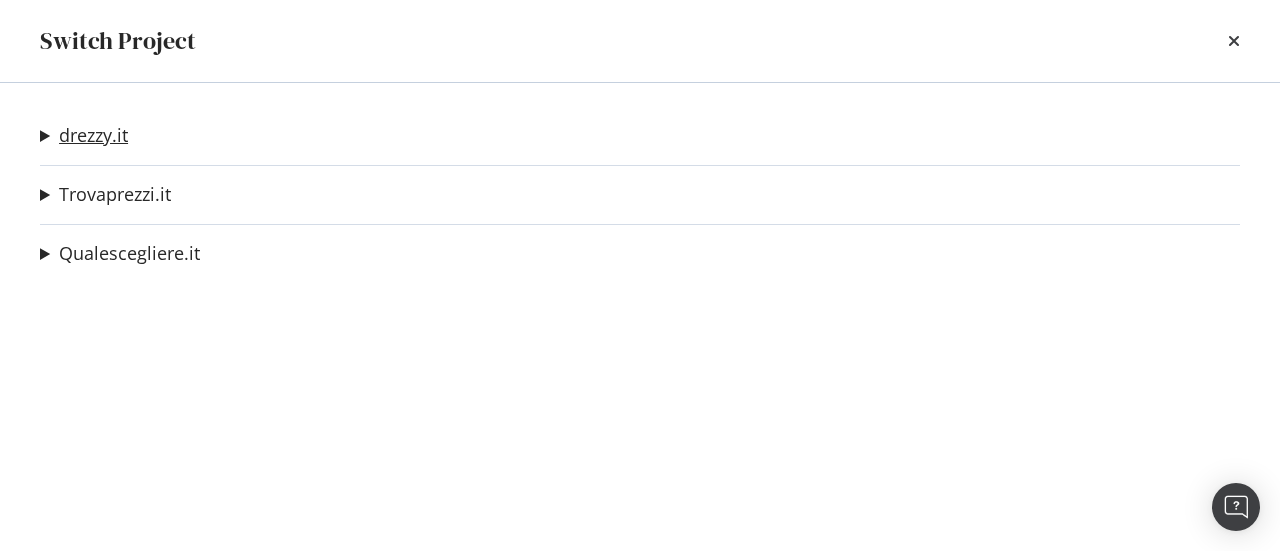 click on "drezzy.it" at bounding box center (93, 135) 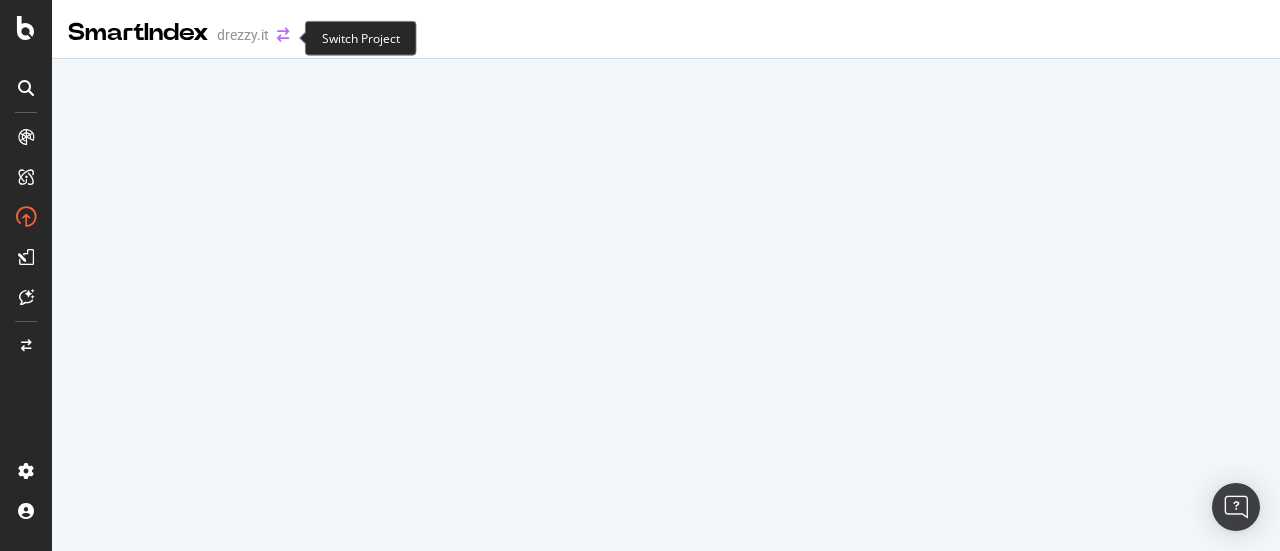 click at bounding box center (283, 35) 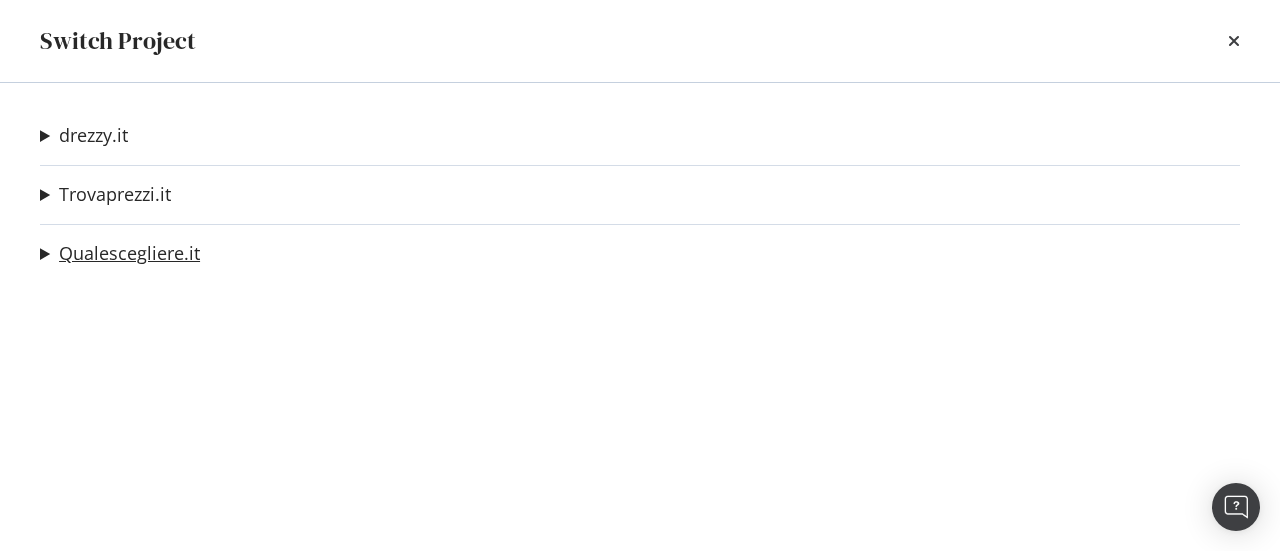 click on "Qualescegliere.it" at bounding box center (129, 253) 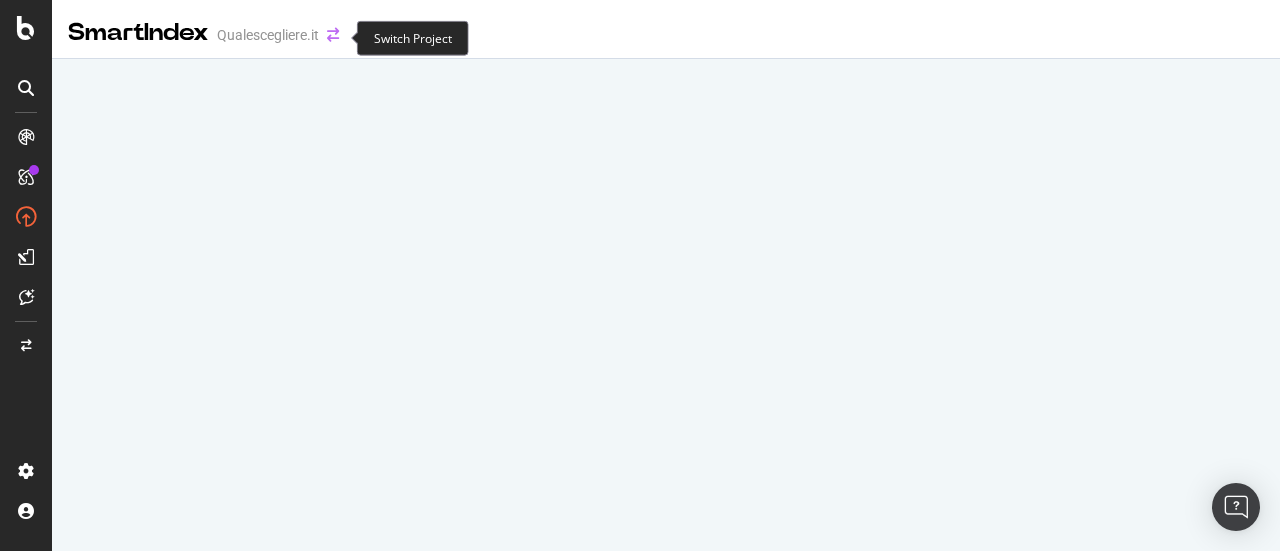 click at bounding box center (333, 35) 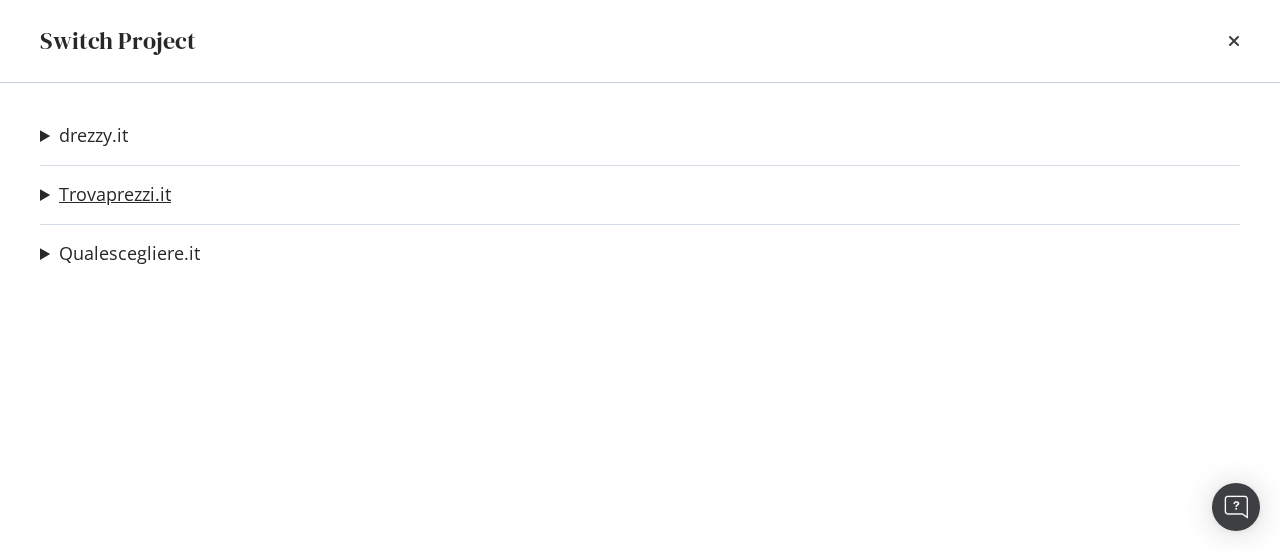 click on "Trovaprezzi.it" at bounding box center (115, 194) 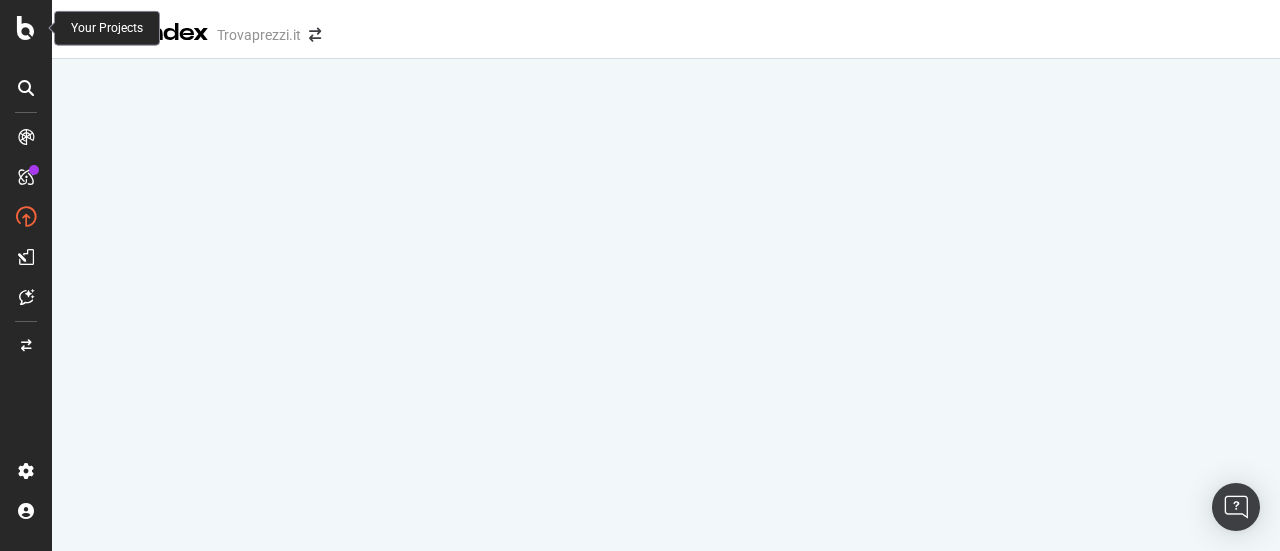 click at bounding box center [26, 28] 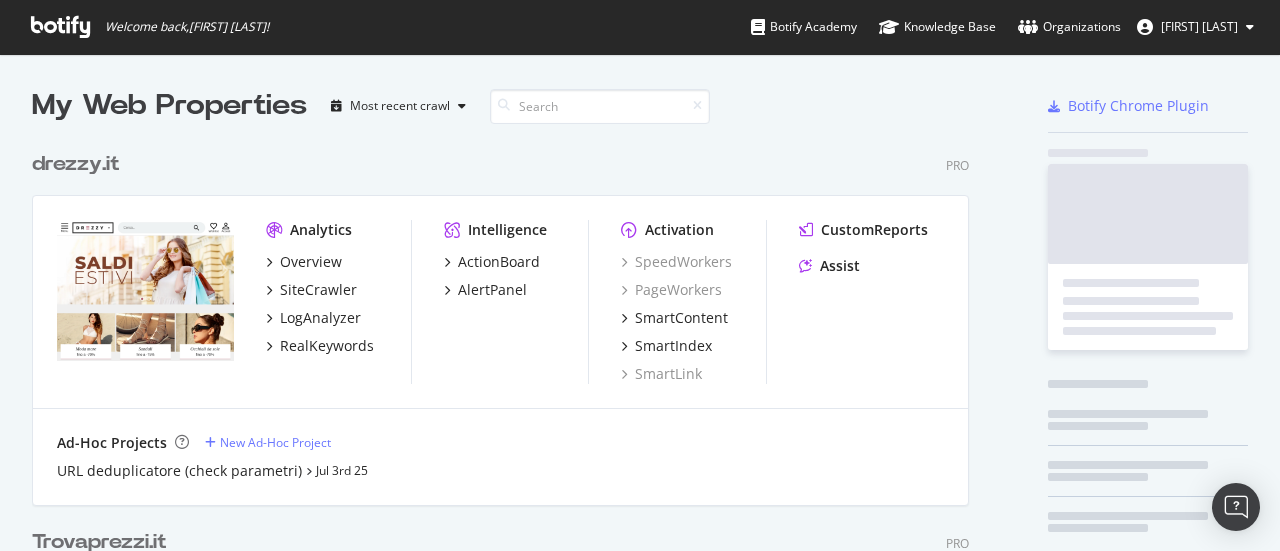 scroll, scrollTop: 16, scrollLeft: 16, axis: both 